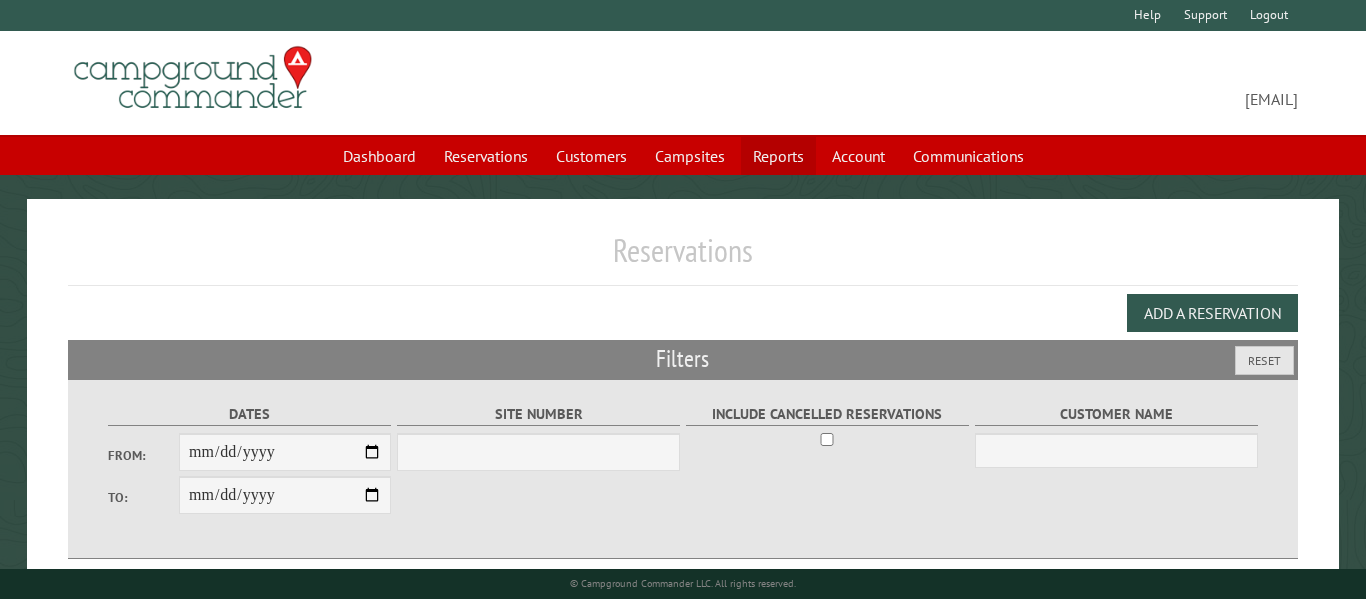 scroll, scrollTop: 0, scrollLeft: 0, axis: both 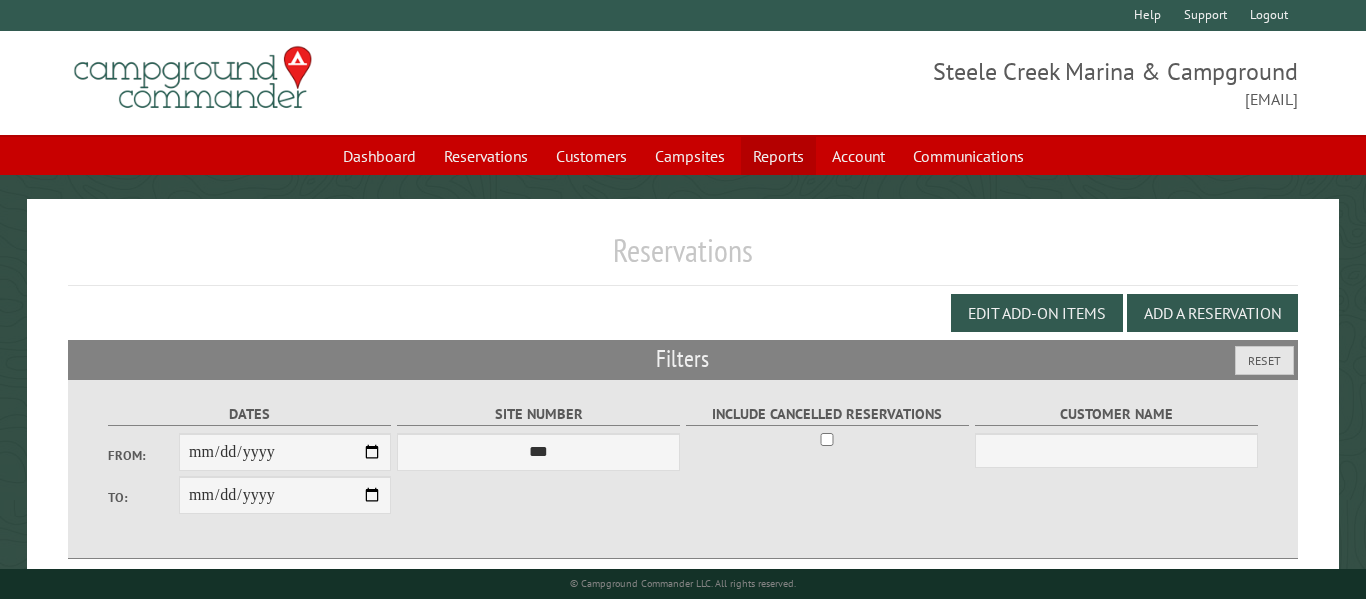 select on "***" 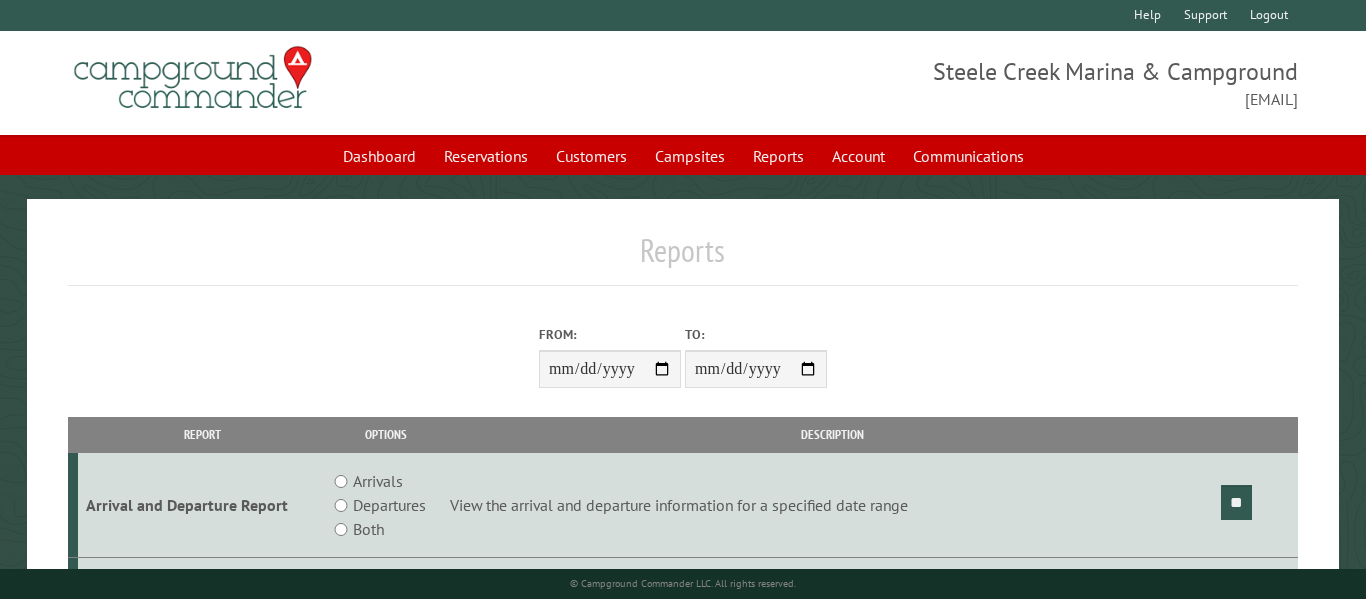 scroll, scrollTop: 0, scrollLeft: 0, axis: both 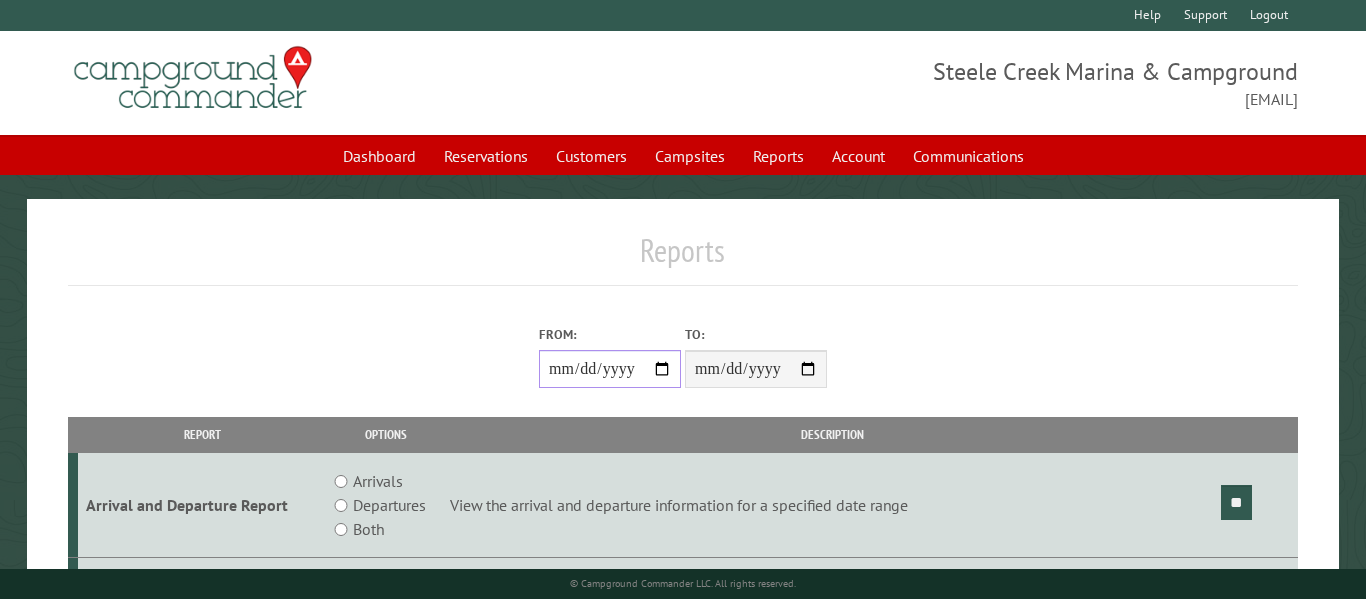click on "From:" at bounding box center (610, 369) 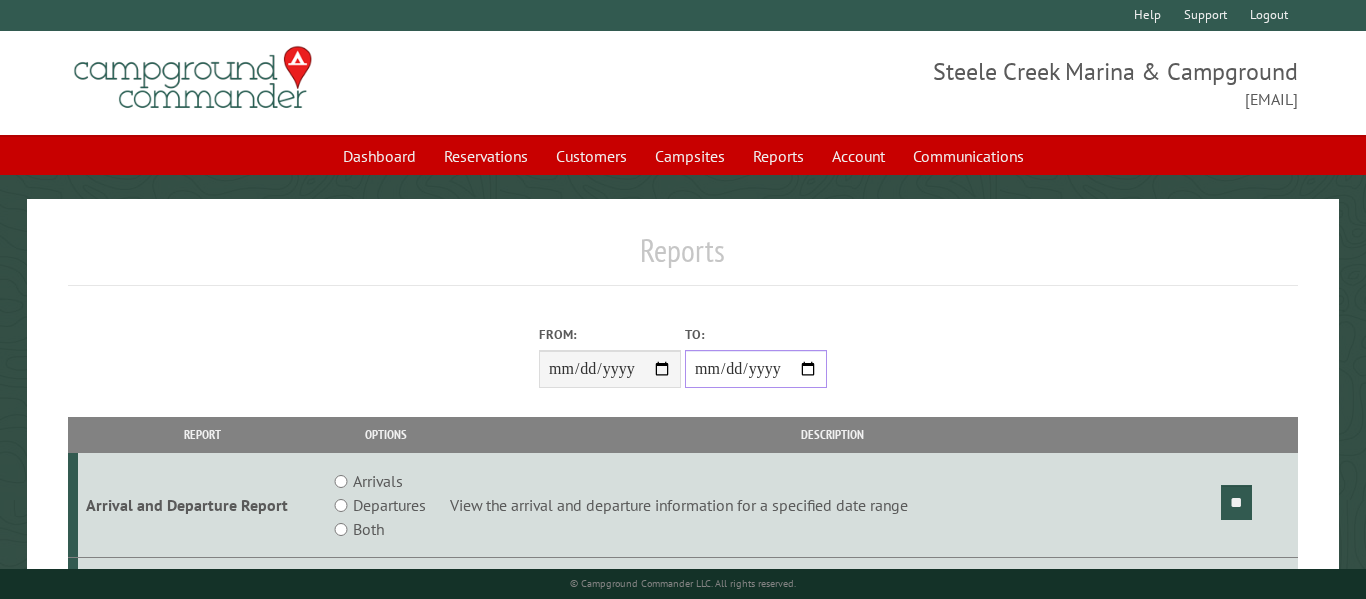 click on "**********" at bounding box center (756, 369) 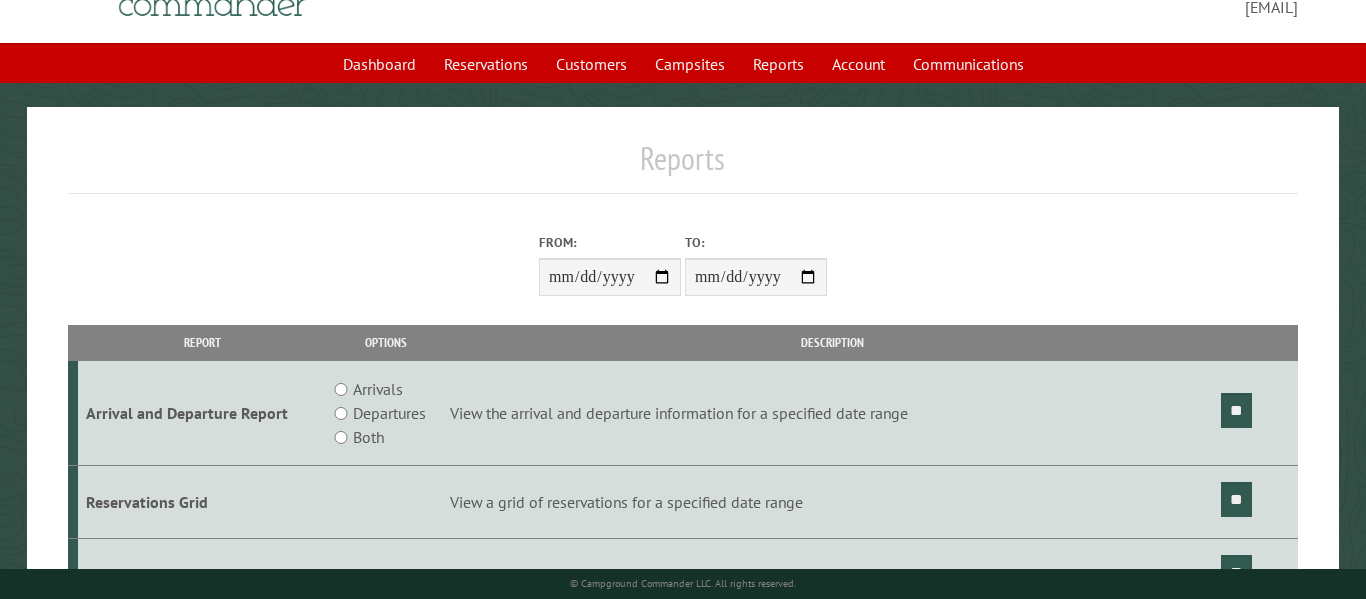 scroll, scrollTop: 95, scrollLeft: 0, axis: vertical 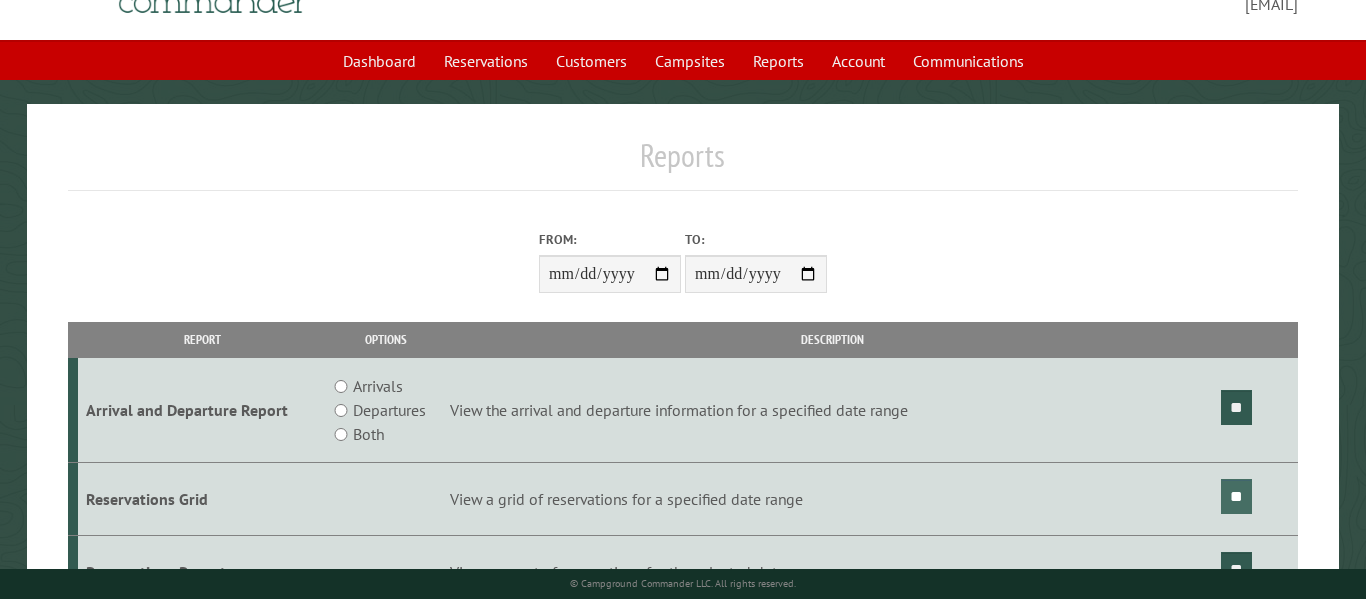click on "**" at bounding box center (1236, 496) 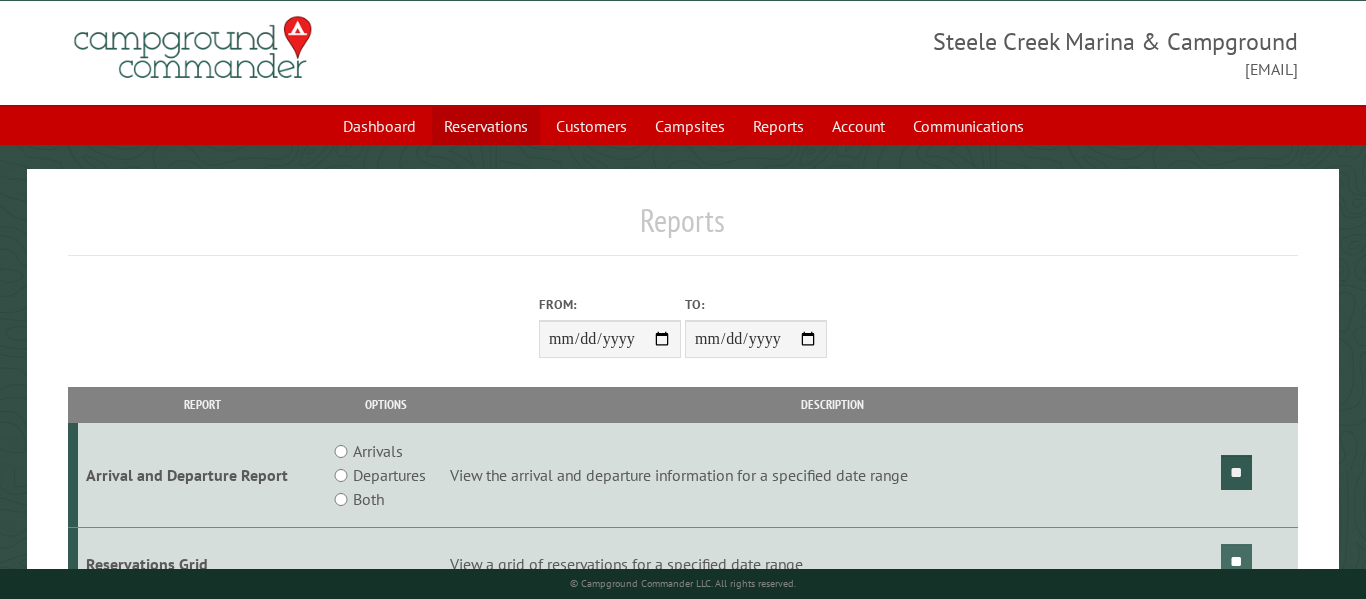 scroll, scrollTop: 32, scrollLeft: 0, axis: vertical 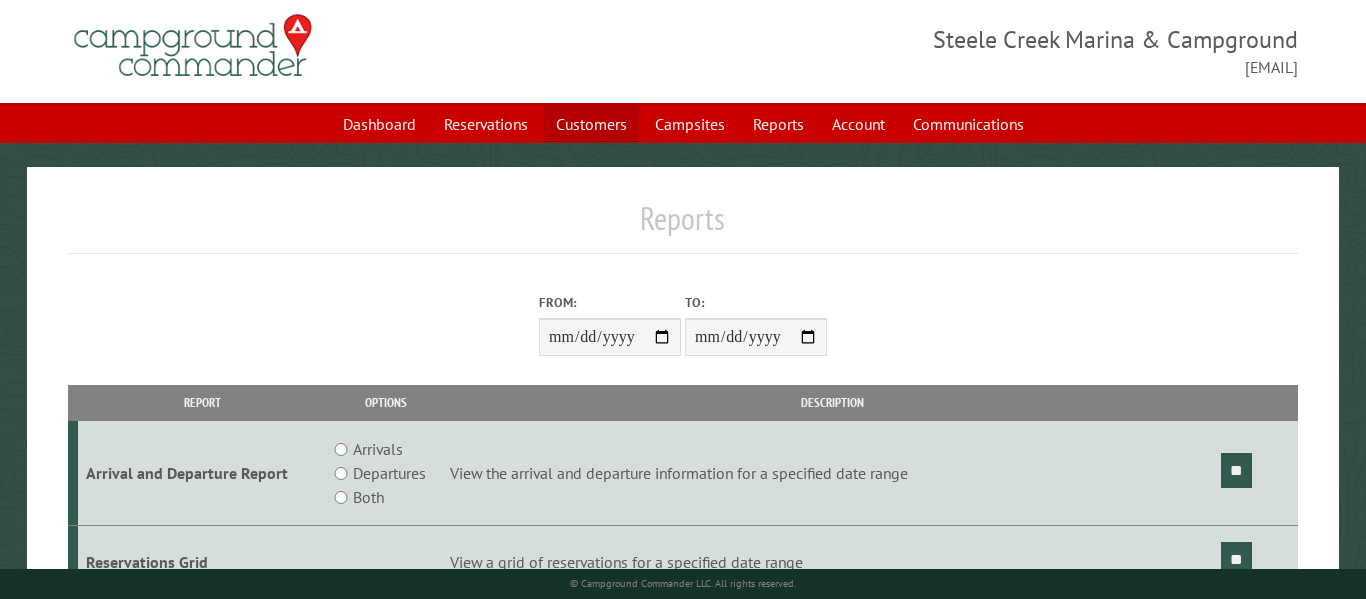 click on "Customers" at bounding box center [591, 124] 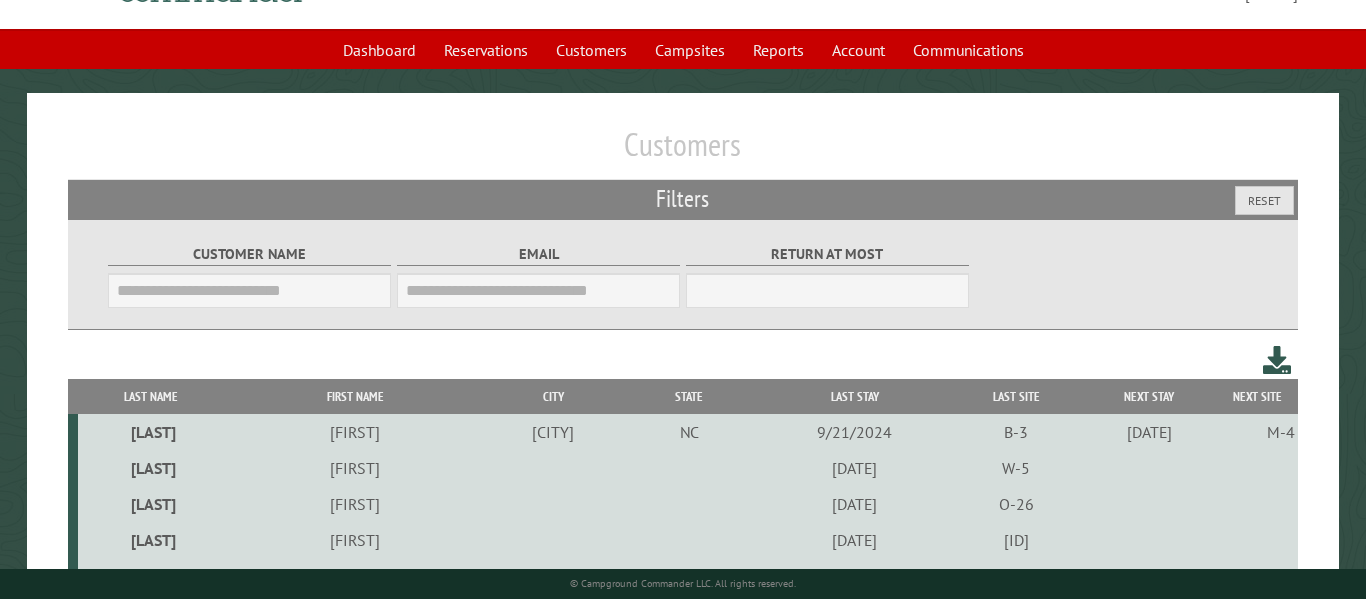 scroll, scrollTop: 158, scrollLeft: 0, axis: vertical 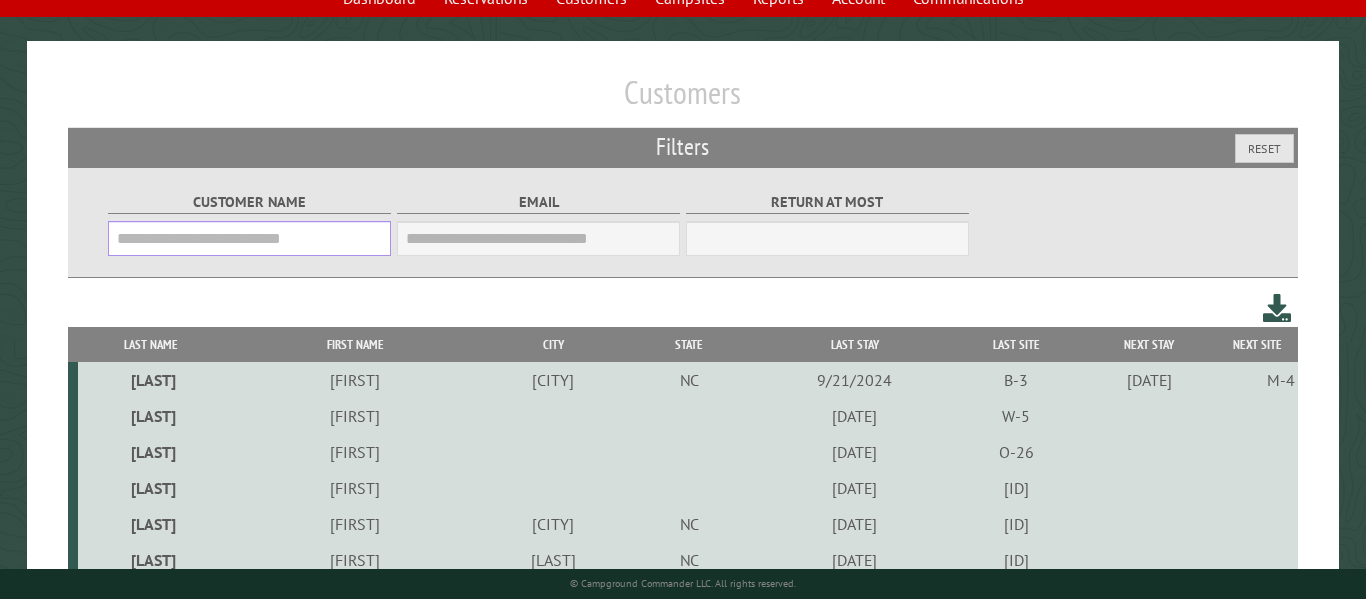click on "Customer Name" at bounding box center [249, 238] 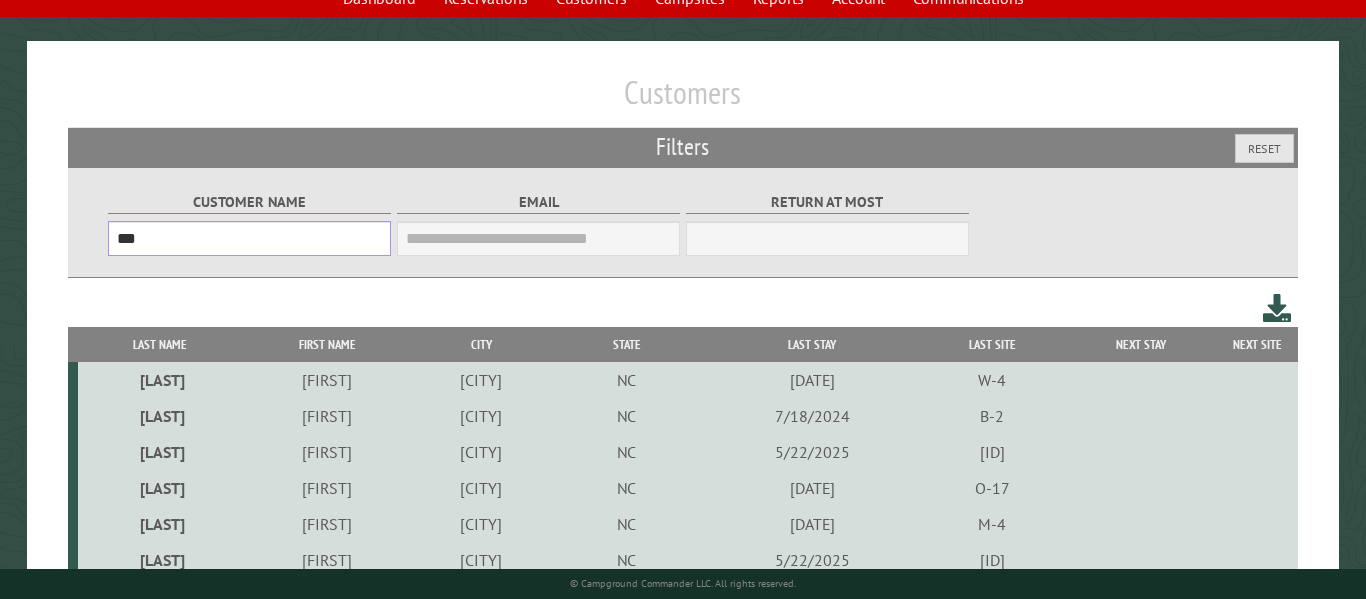 scroll, scrollTop: 127, scrollLeft: 0, axis: vertical 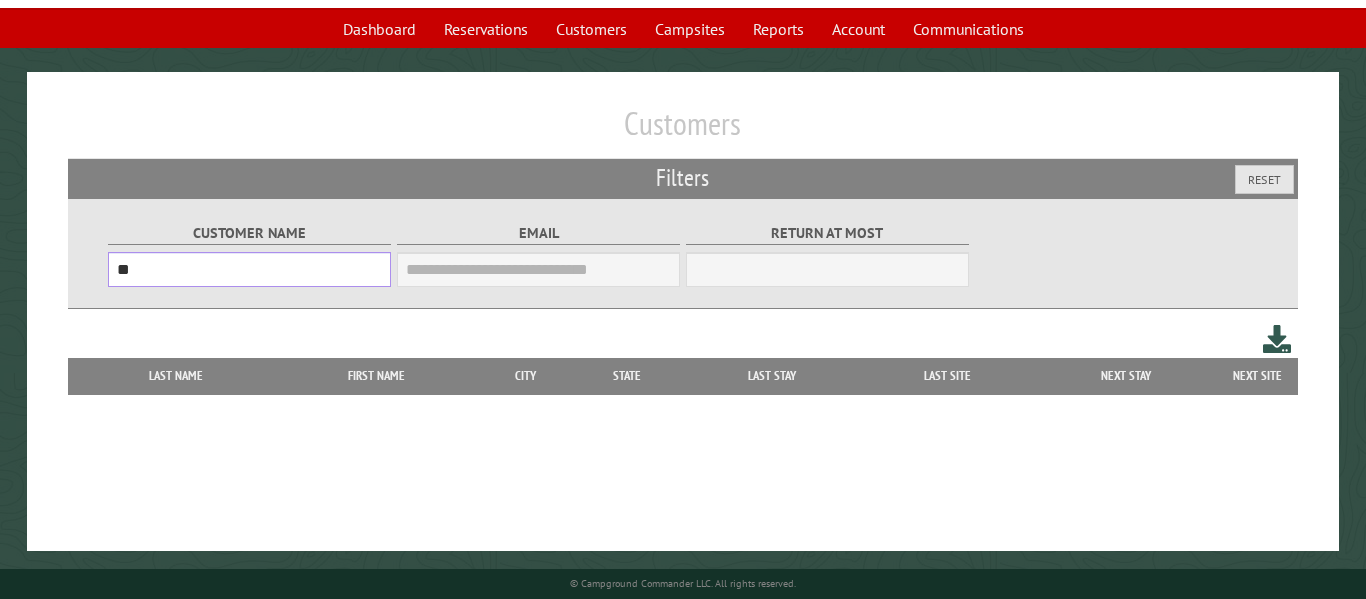 type on "*" 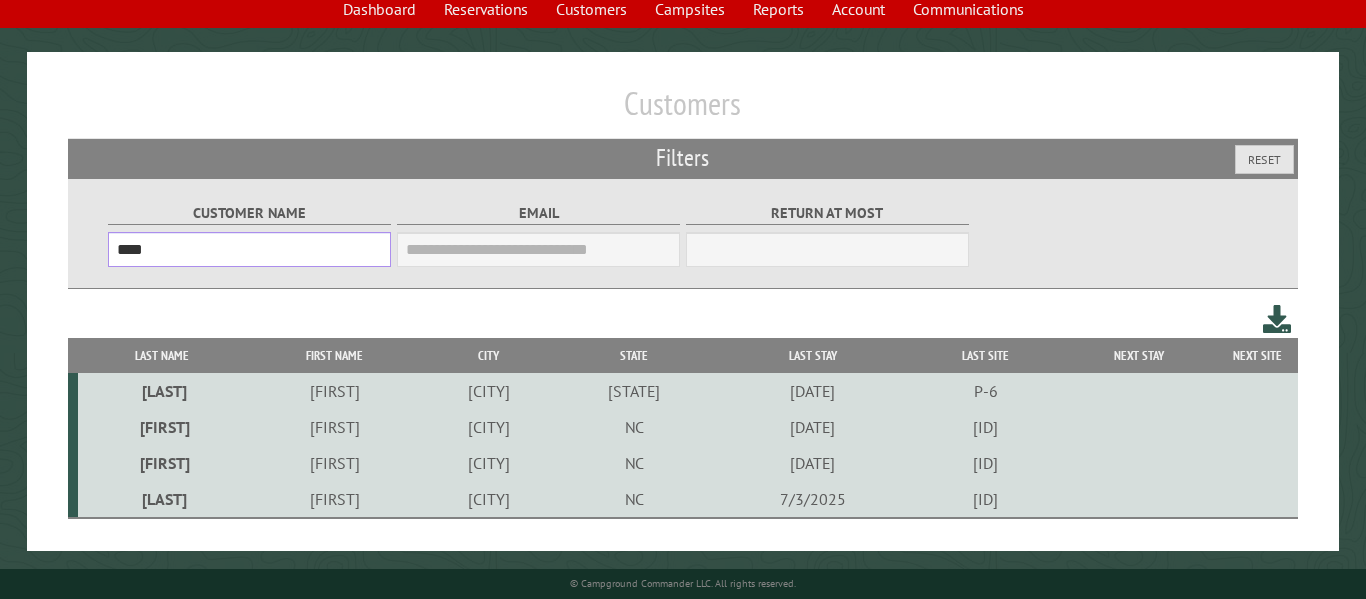 scroll, scrollTop: 150, scrollLeft: 0, axis: vertical 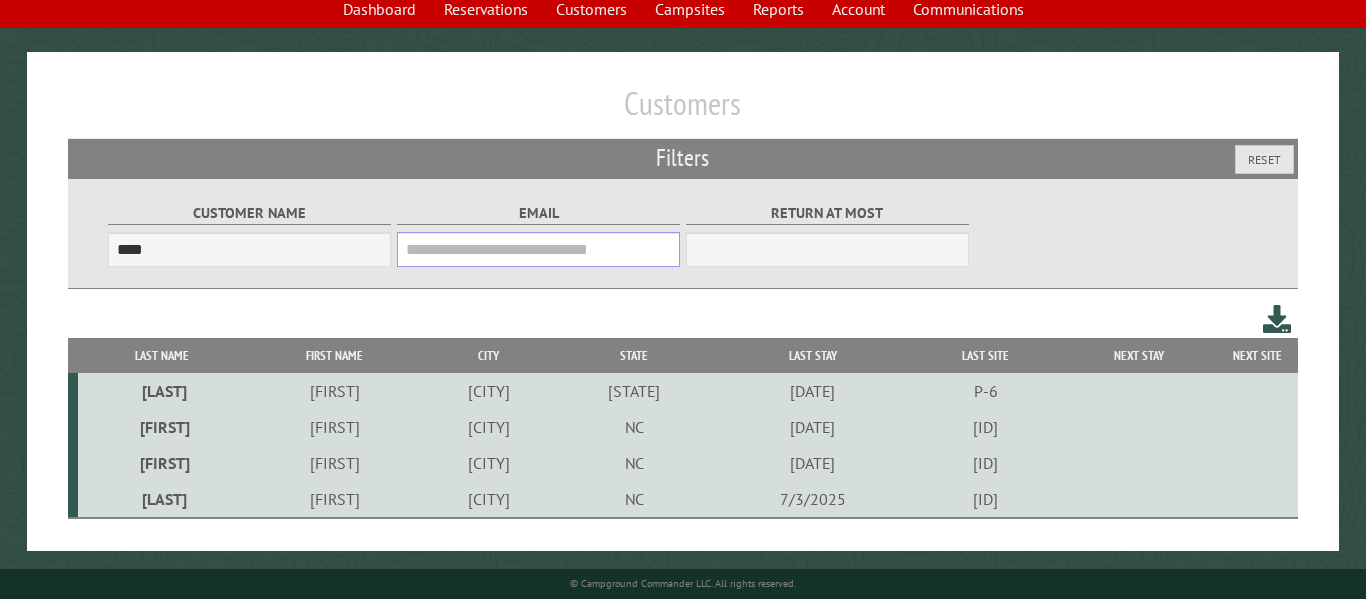 click on "Email" at bounding box center [538, 249] 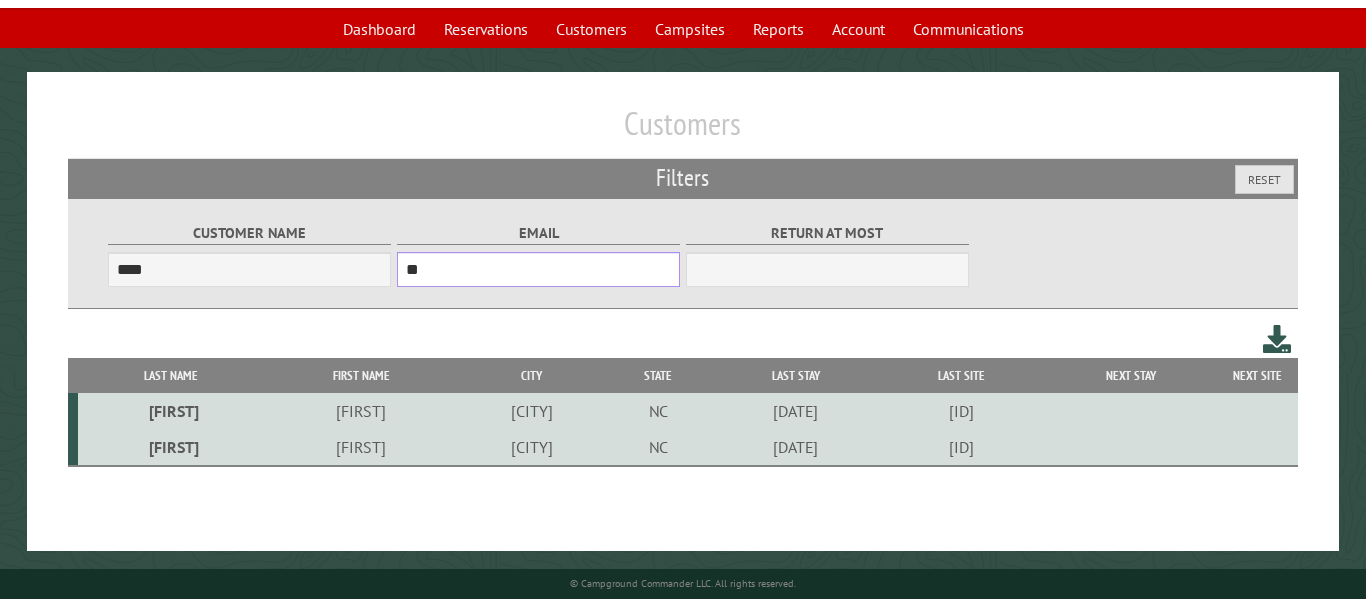 scroll, scrollTop: 127, scrollLeft: 0, axis: vertical 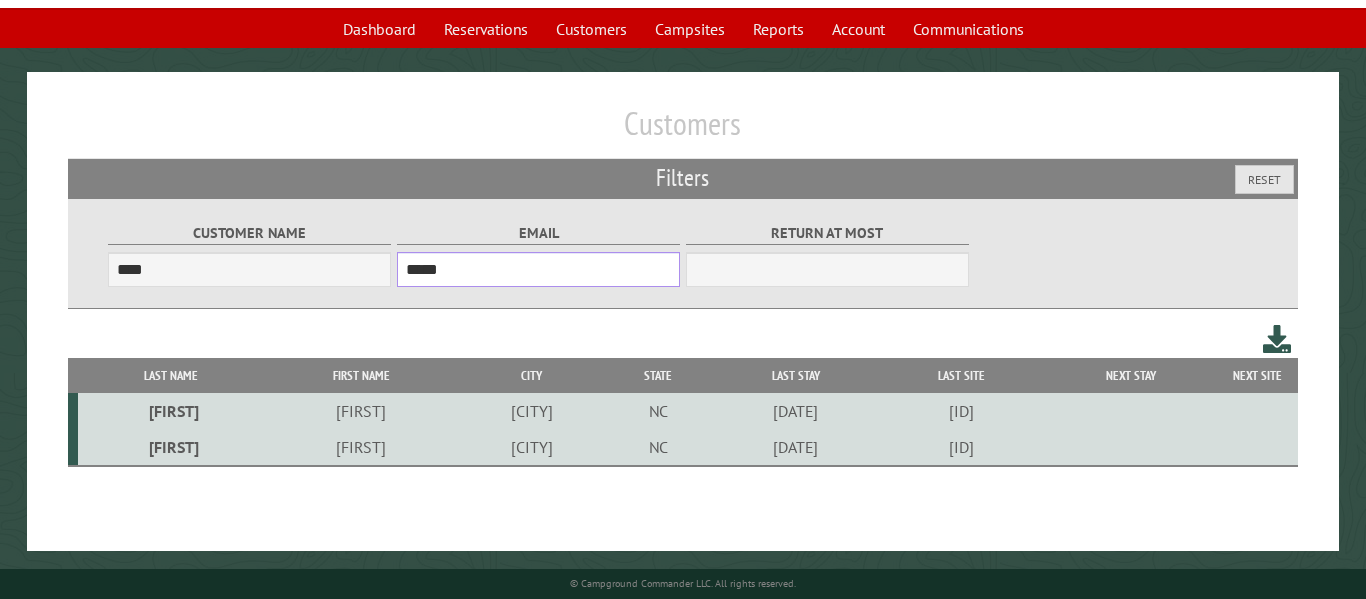 type on "*****" 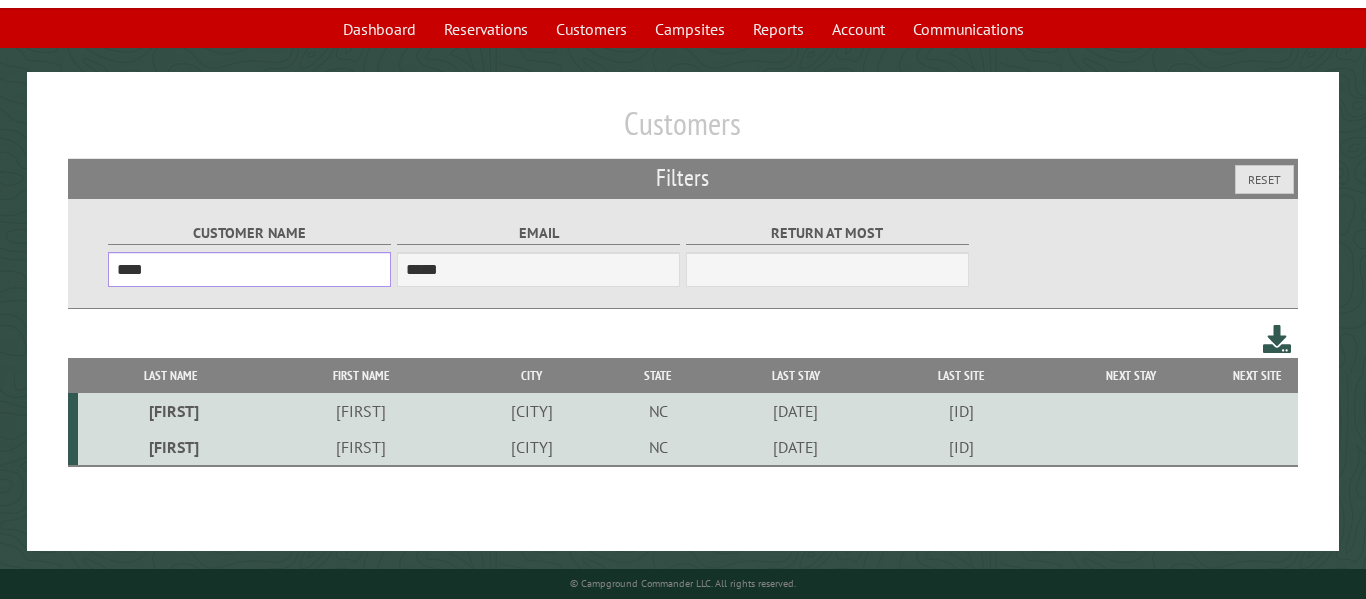 click on "****" at bounding box center [249, 269] 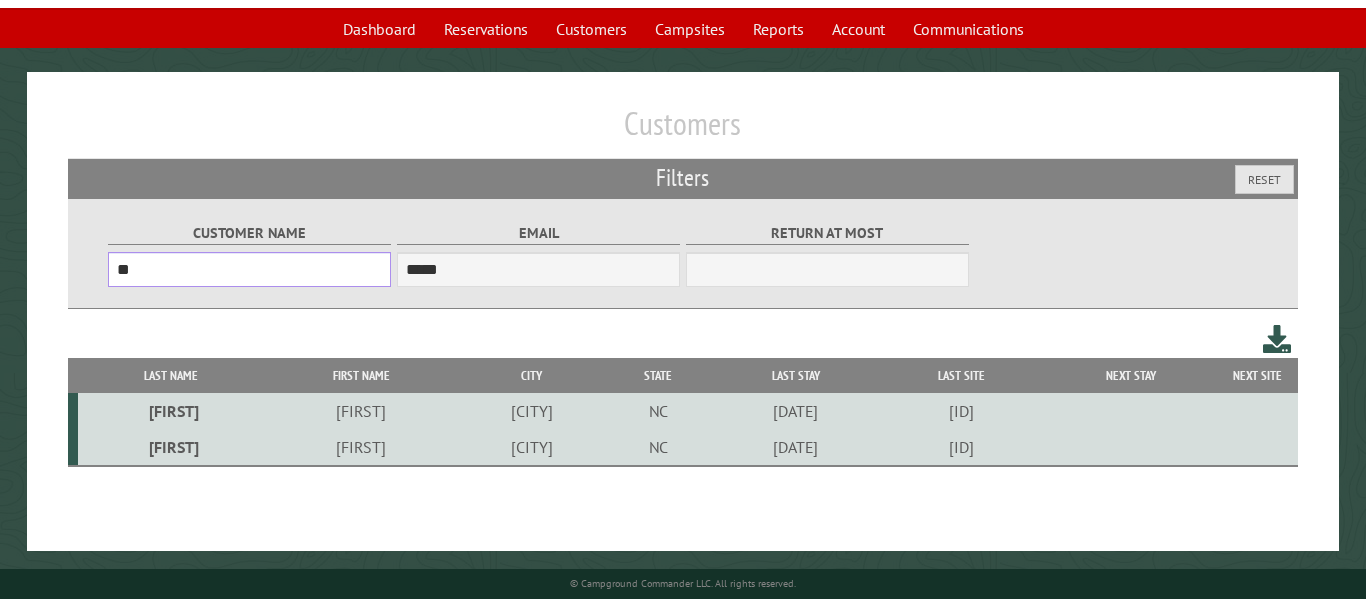 type on "*" 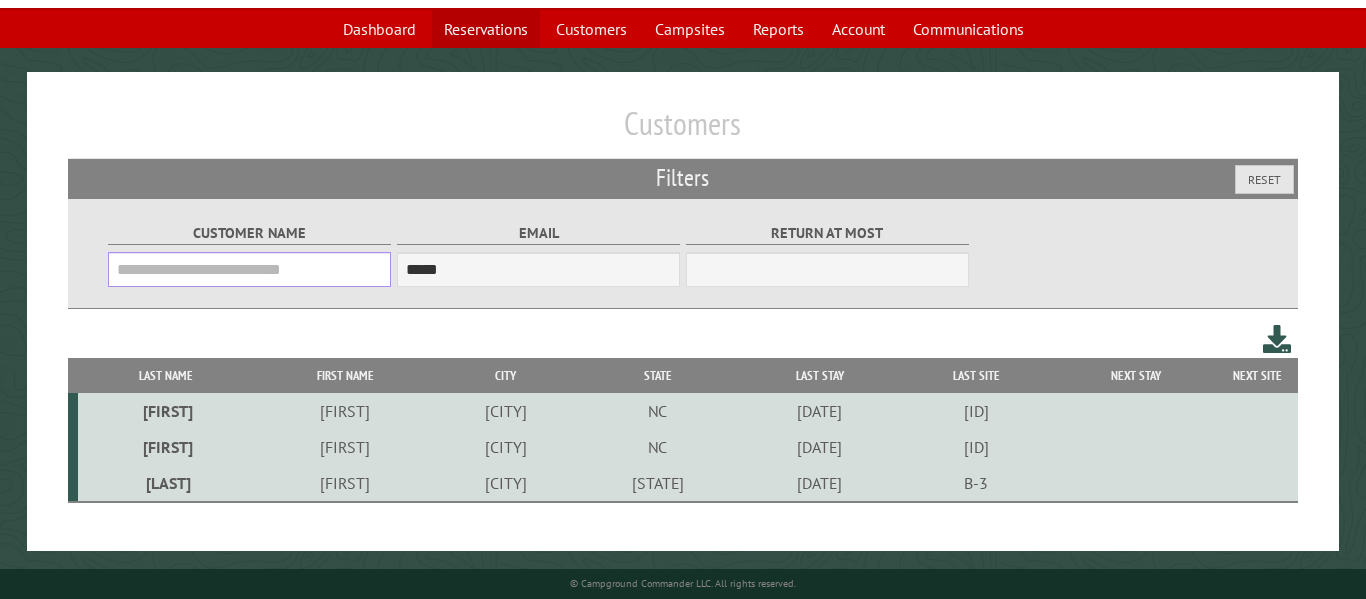 type 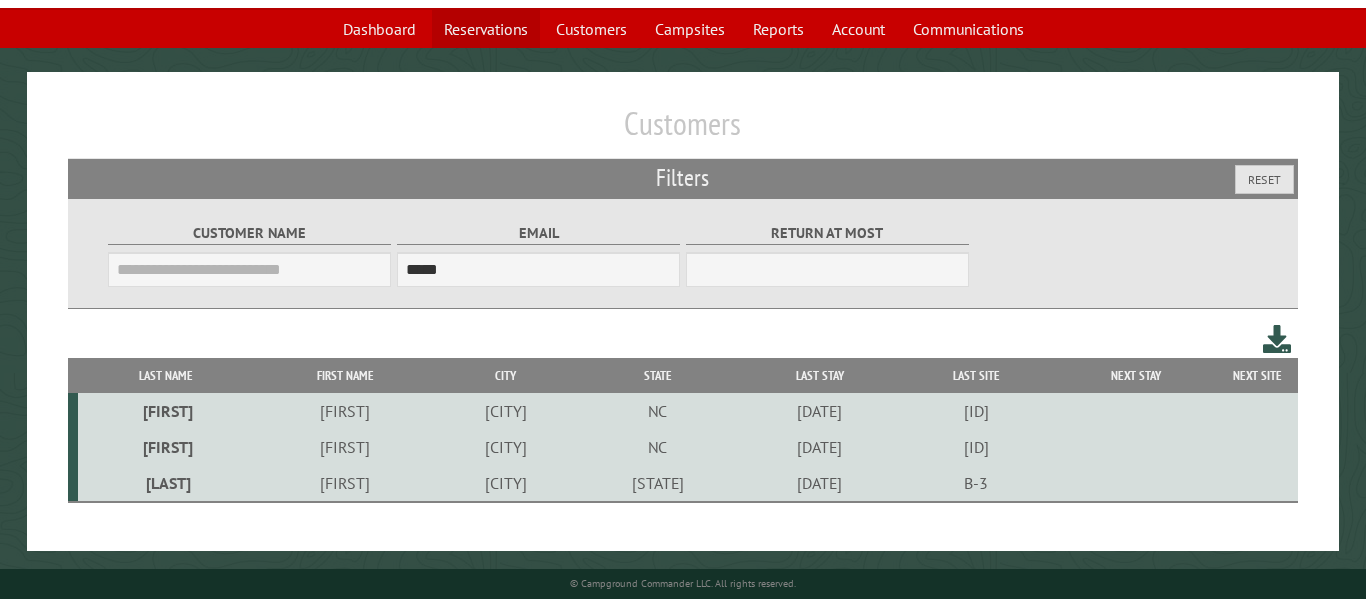 click on "Reservations" at bounding box center [486, 29] 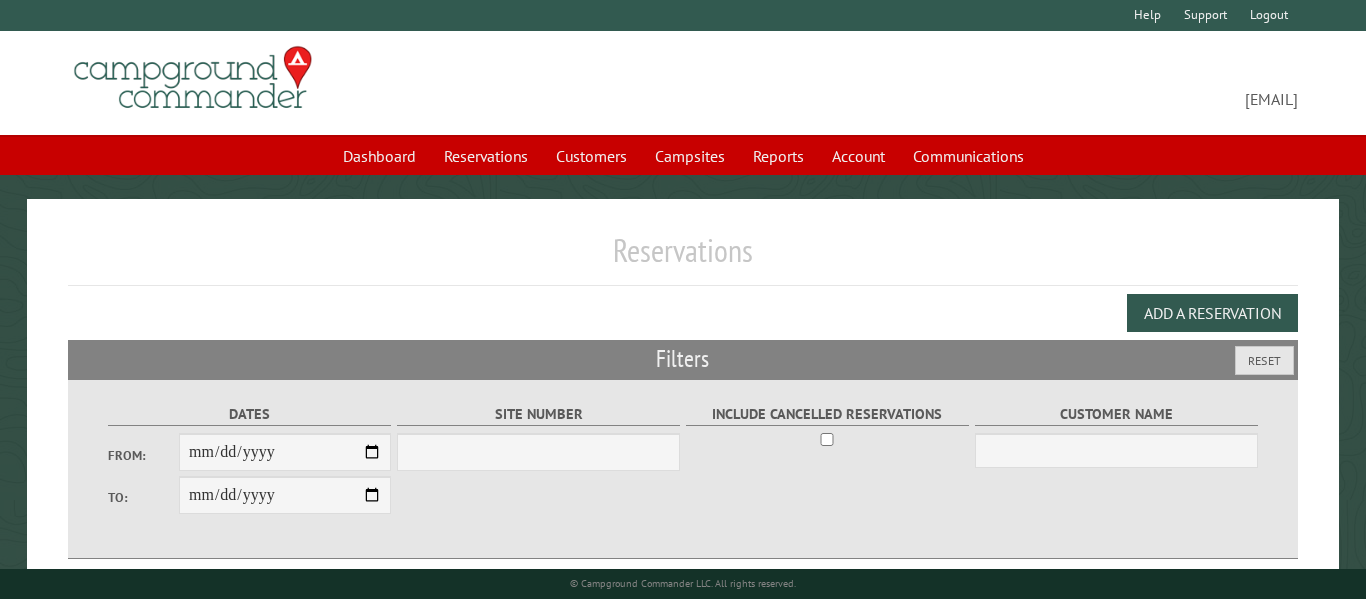 scroll, scrollTop: 0, scrollLeft: 0, axis: both 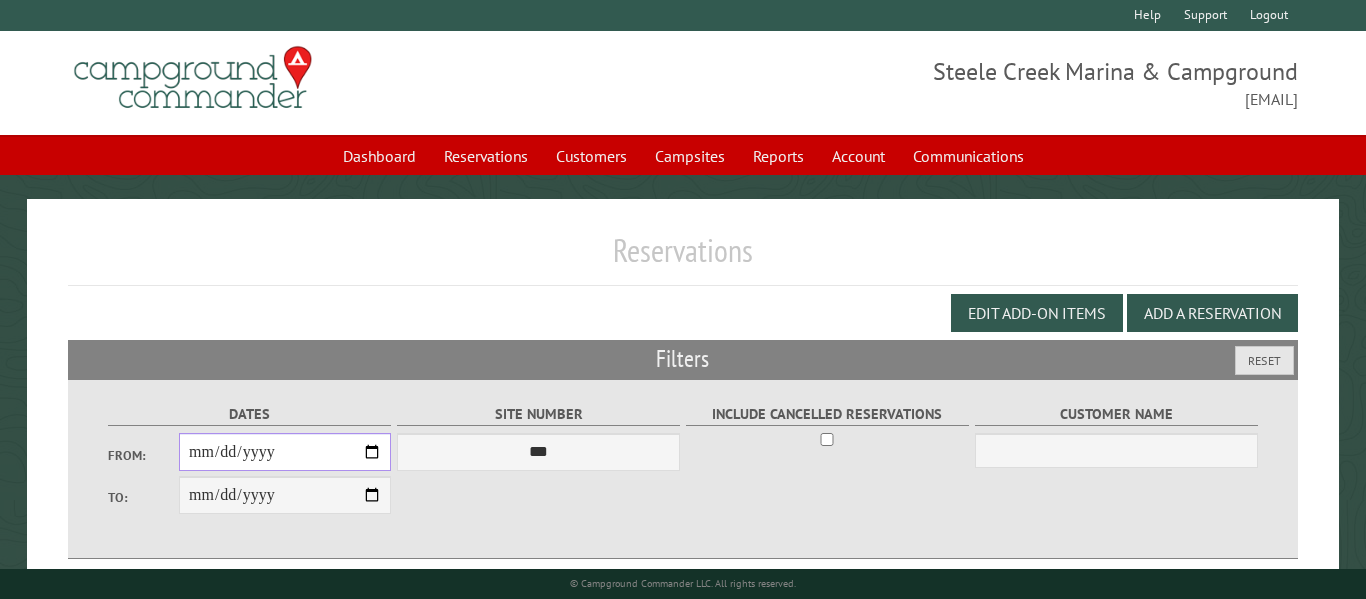 click on "From:" at bounding box center (285, 452) 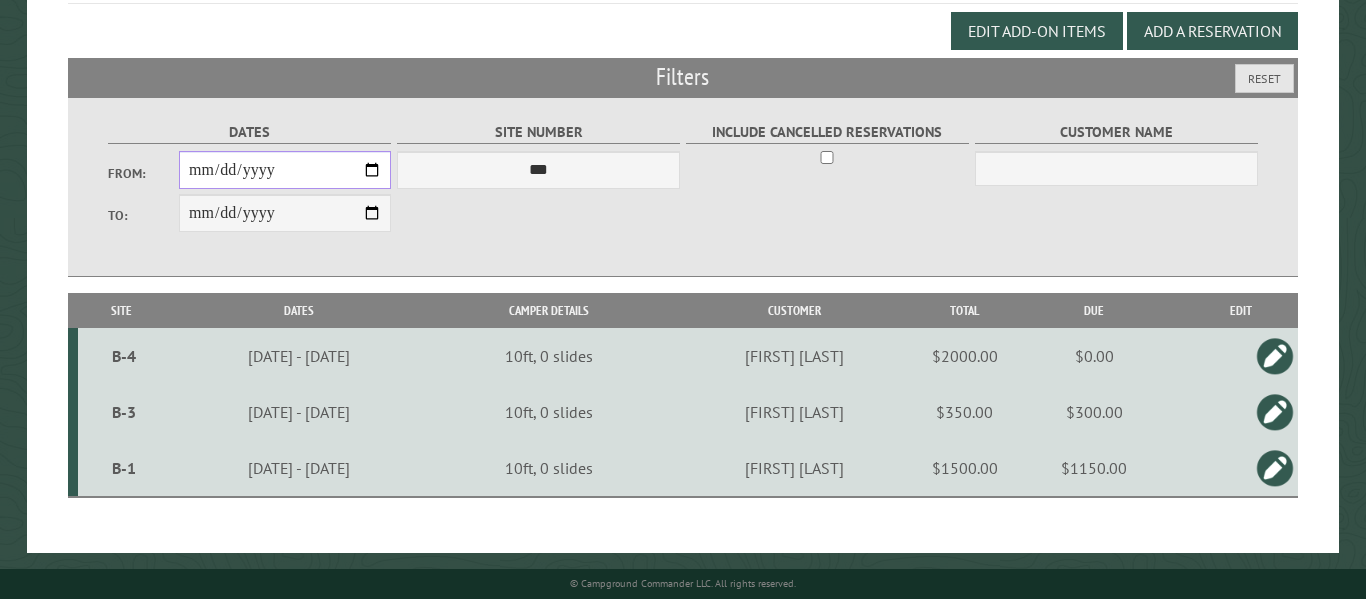 scroll, scrollTop: 288, scrollLeft: 0, axis: vertical 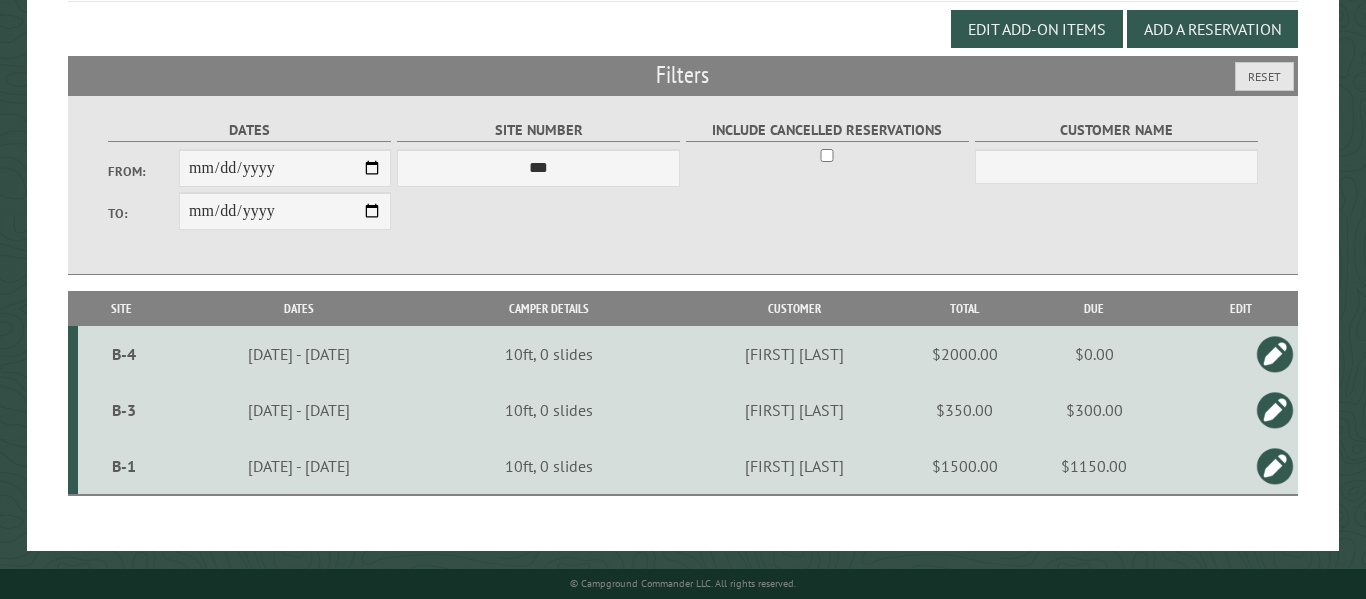 click at bounding box center [1275, 410] 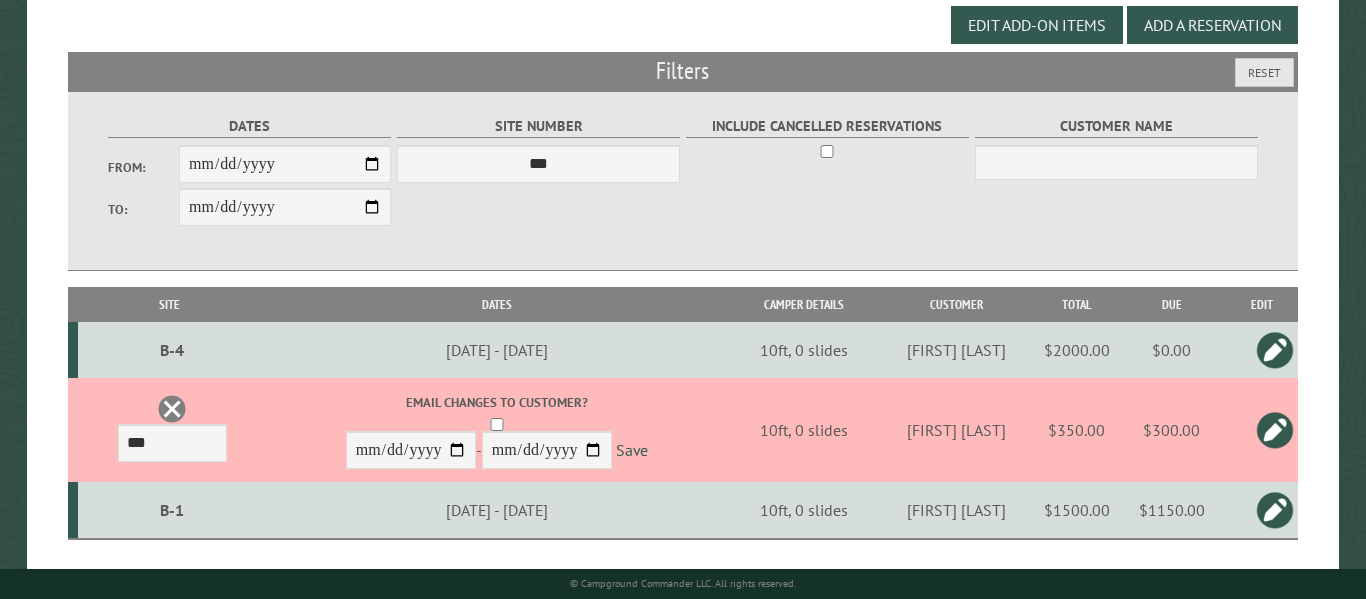 click on "Adrian Hayes" at bounding box center [956, 430] 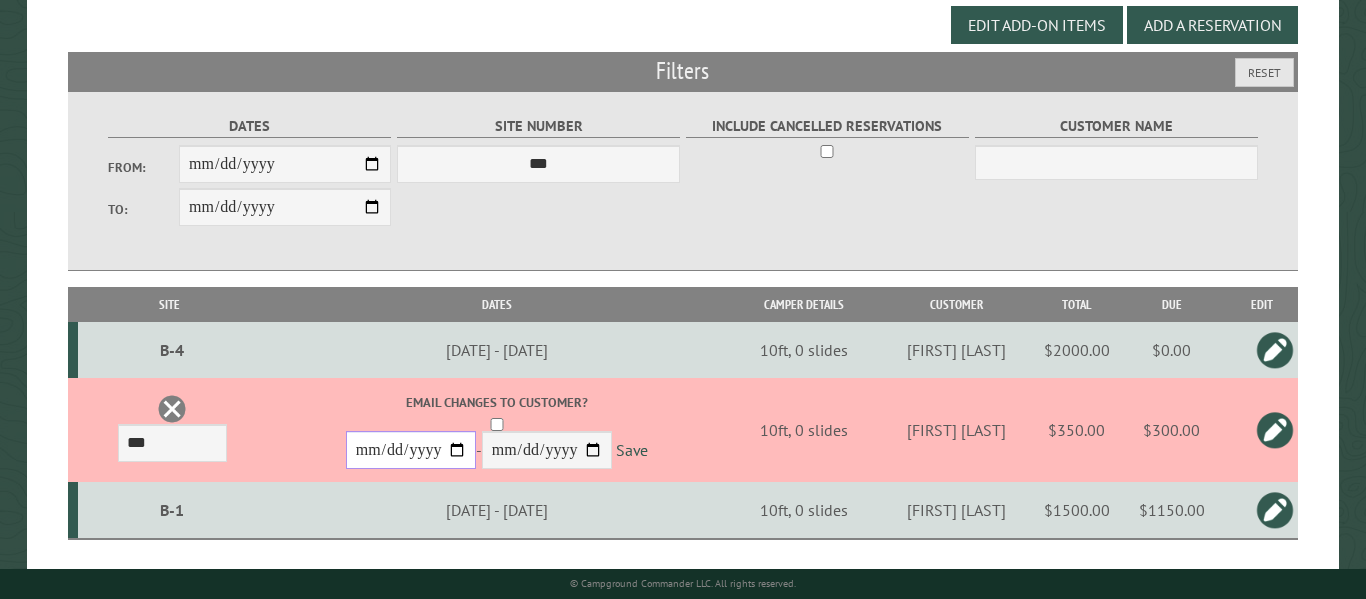 click on "**********" at bounding box center (411, 450) 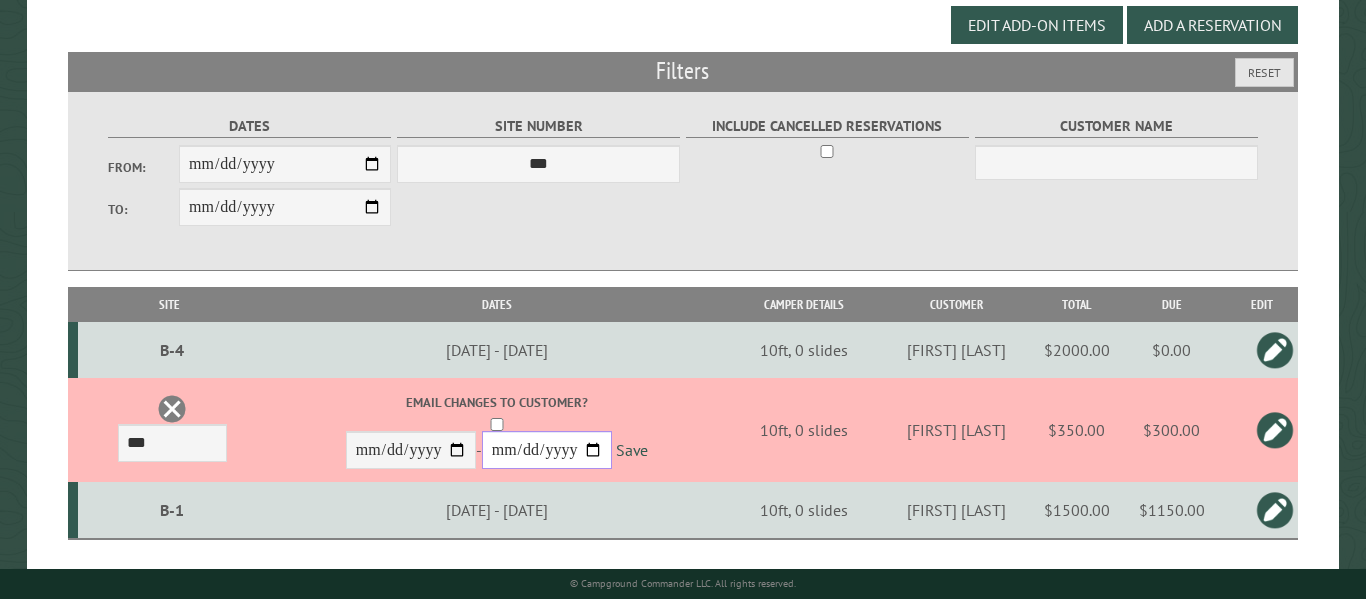 click on "**********" at bounding box center (547, 450) 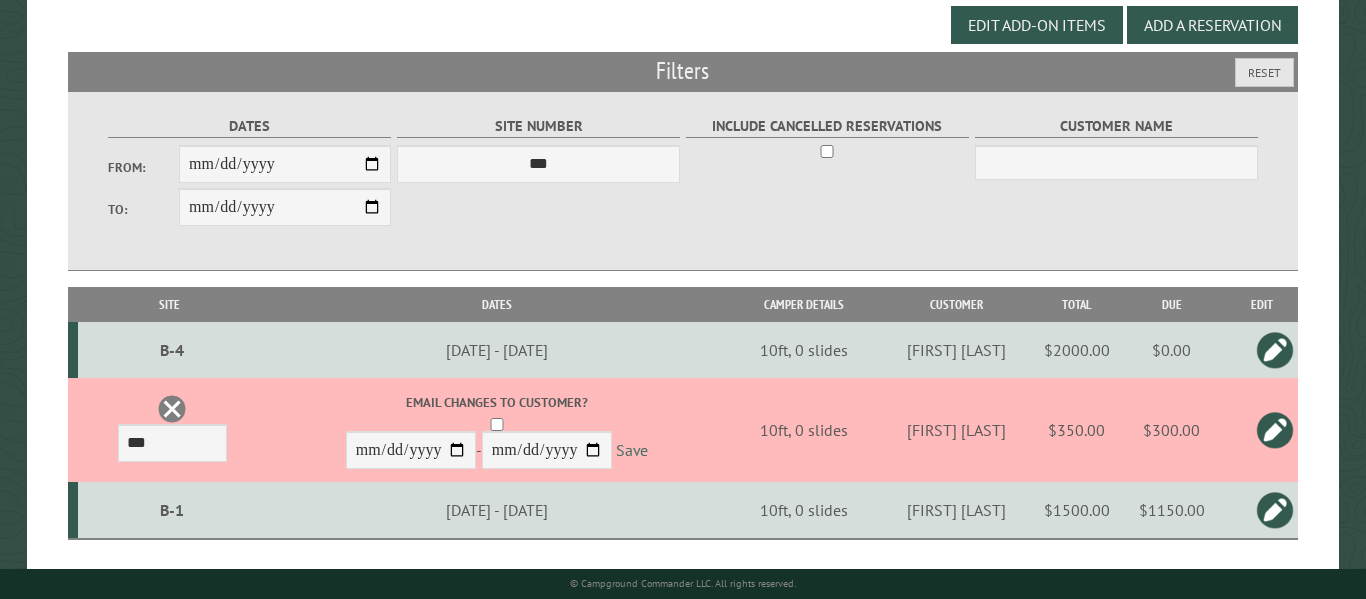 click on "Save" at bounding box center [632, 451] 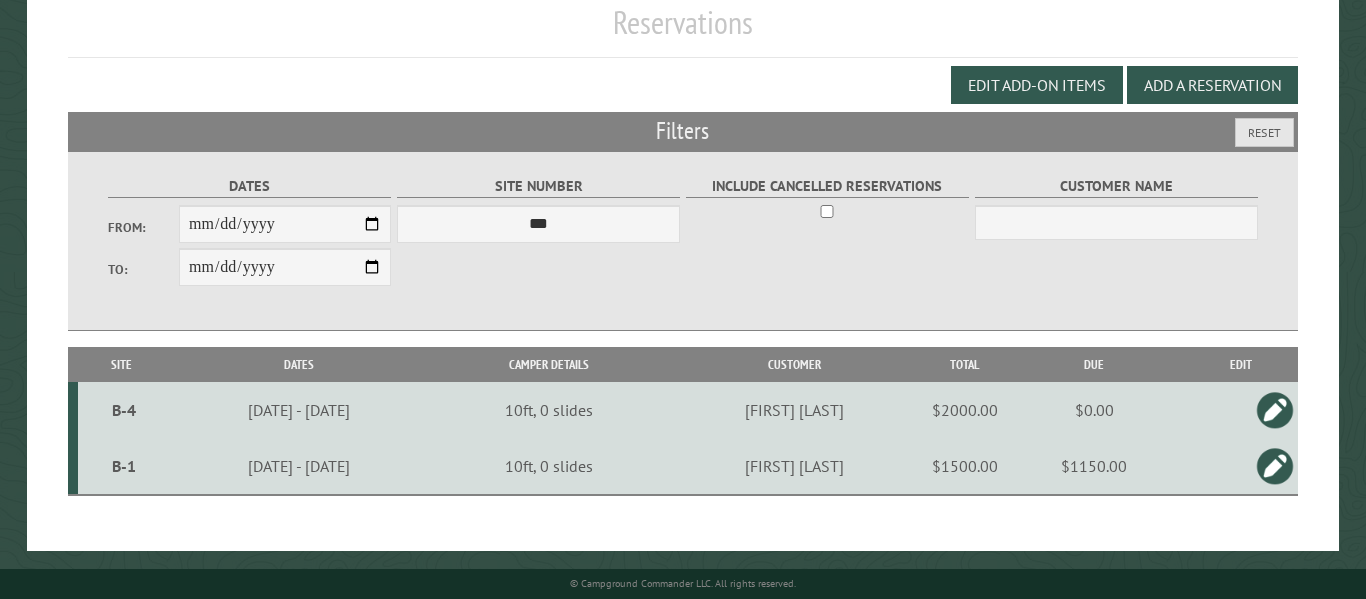 scroll, scrollTop: 232, scrollLeft: 0, axis: vertical 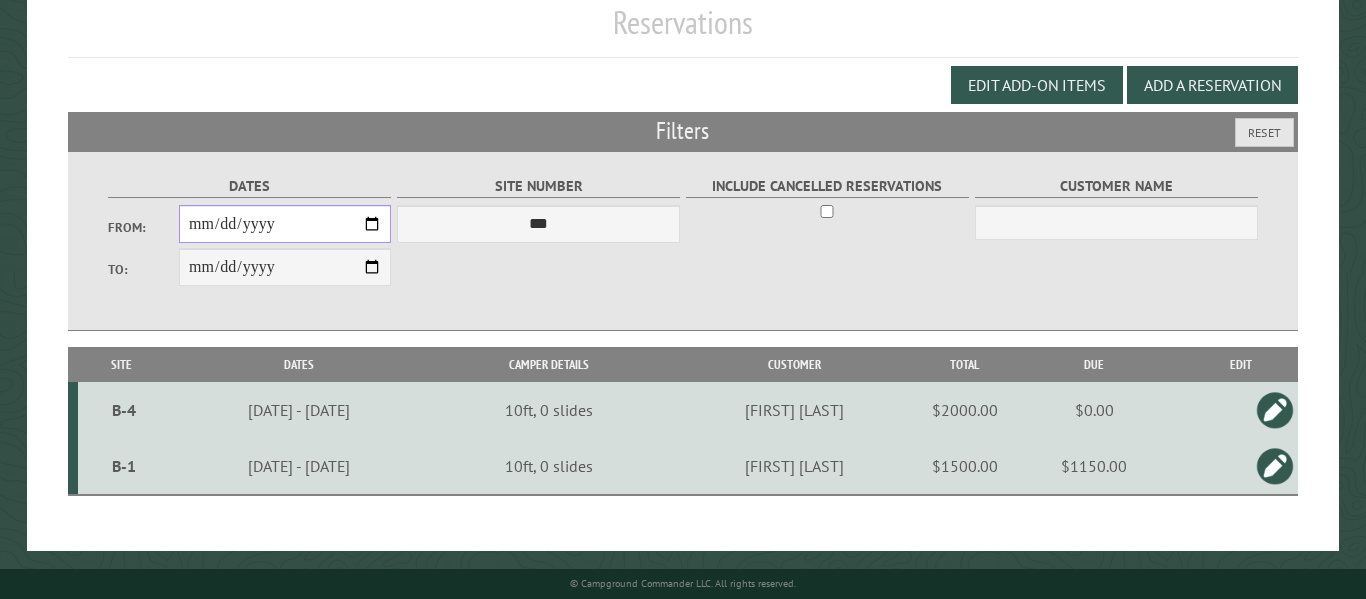 click on "**********" at bounding box center (285, 224) 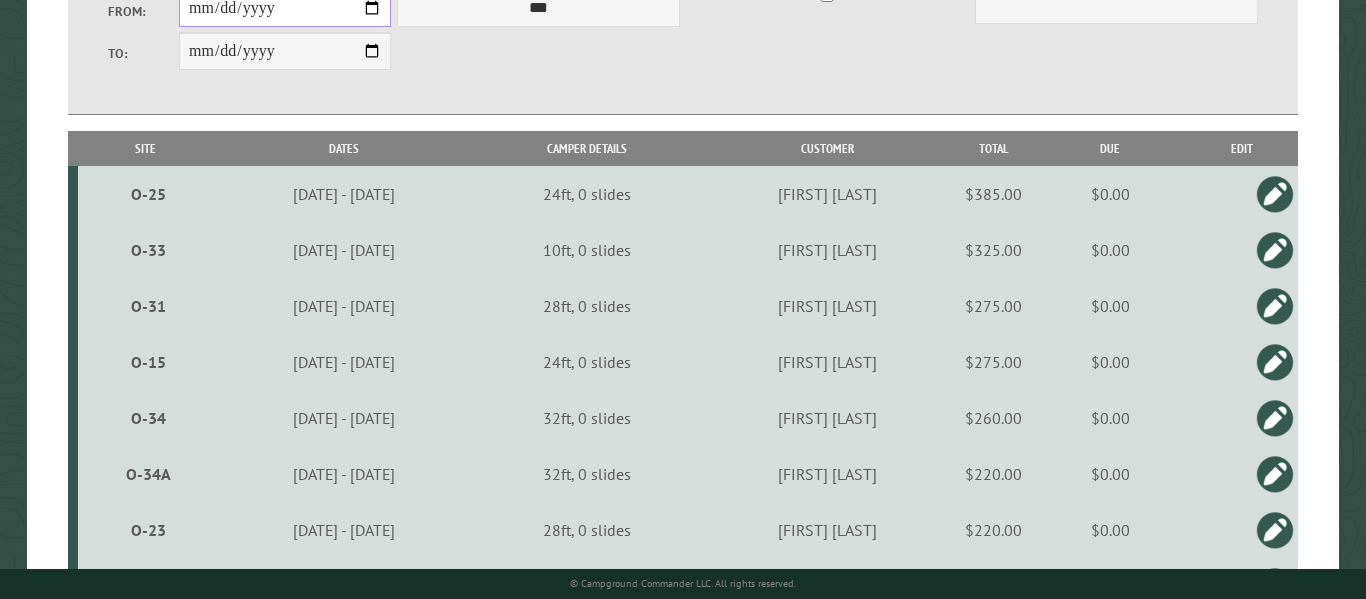 scroll, scrollTop: 442, scrollLeft: 0, axis: vertical 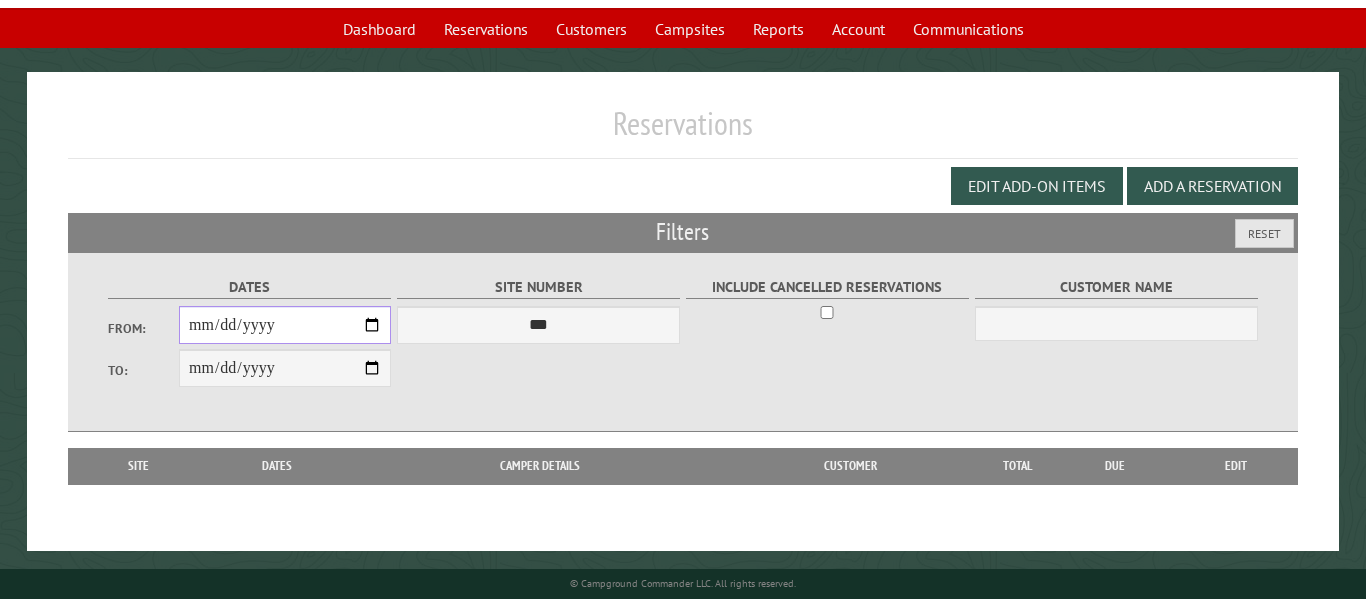 click on "From:" at bounding box center [285, 325] 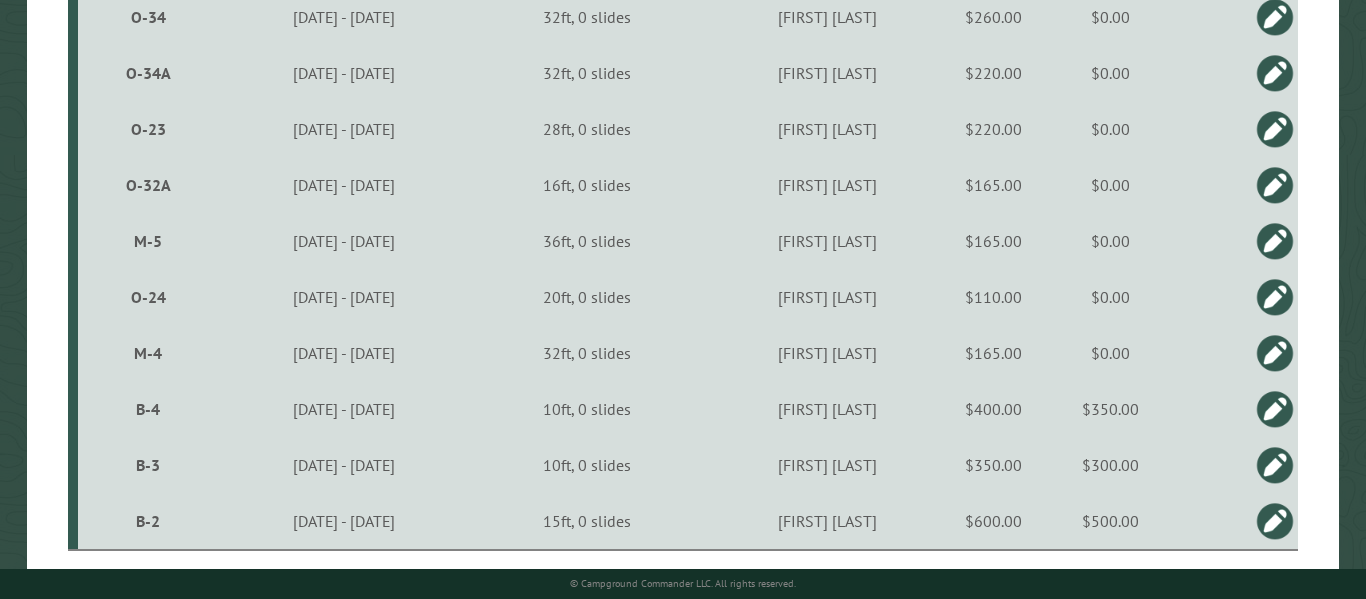 scroll, scrollTop: 0, scrollLeft: 0, axis: both 